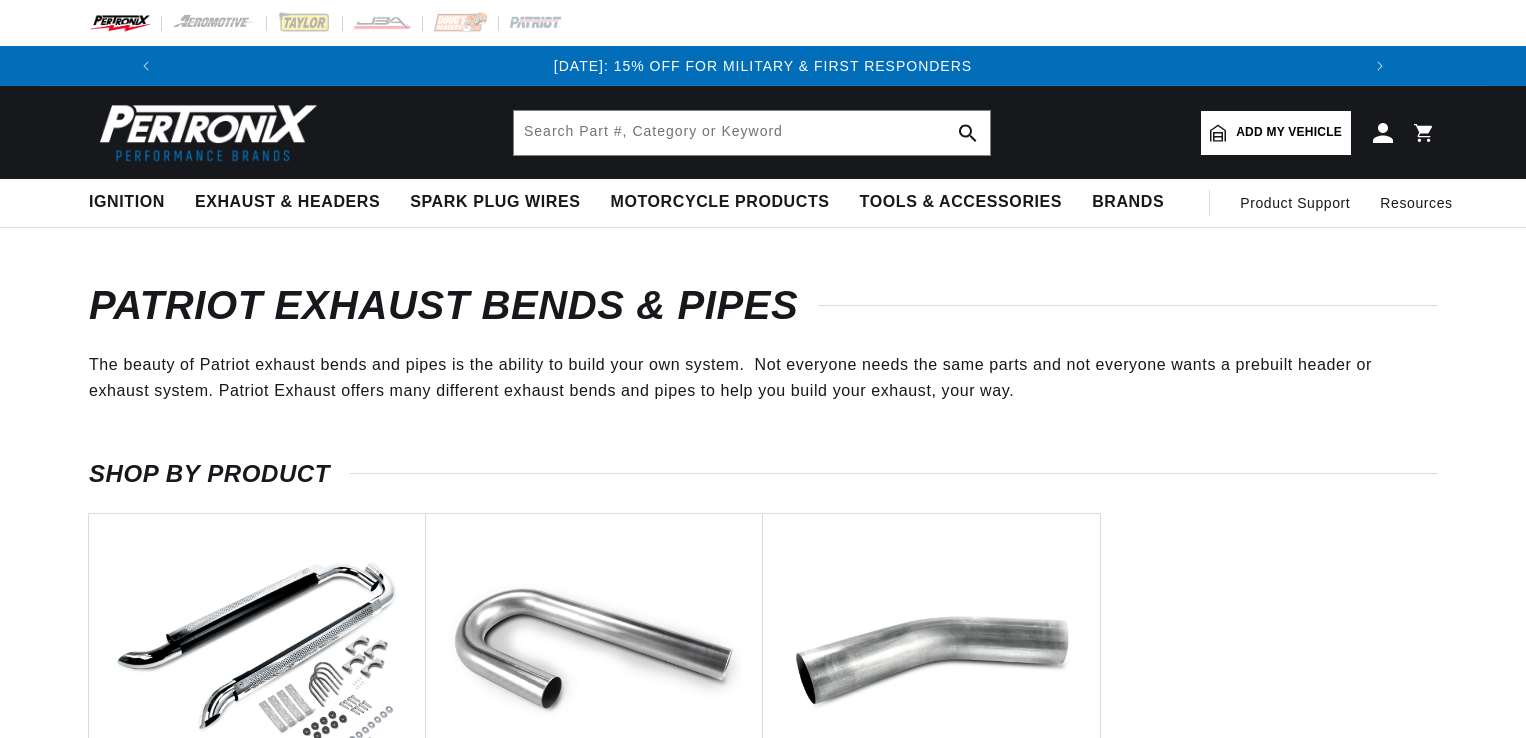 scroll, scrollTop: 0, scrollLeft: 0, axis: both 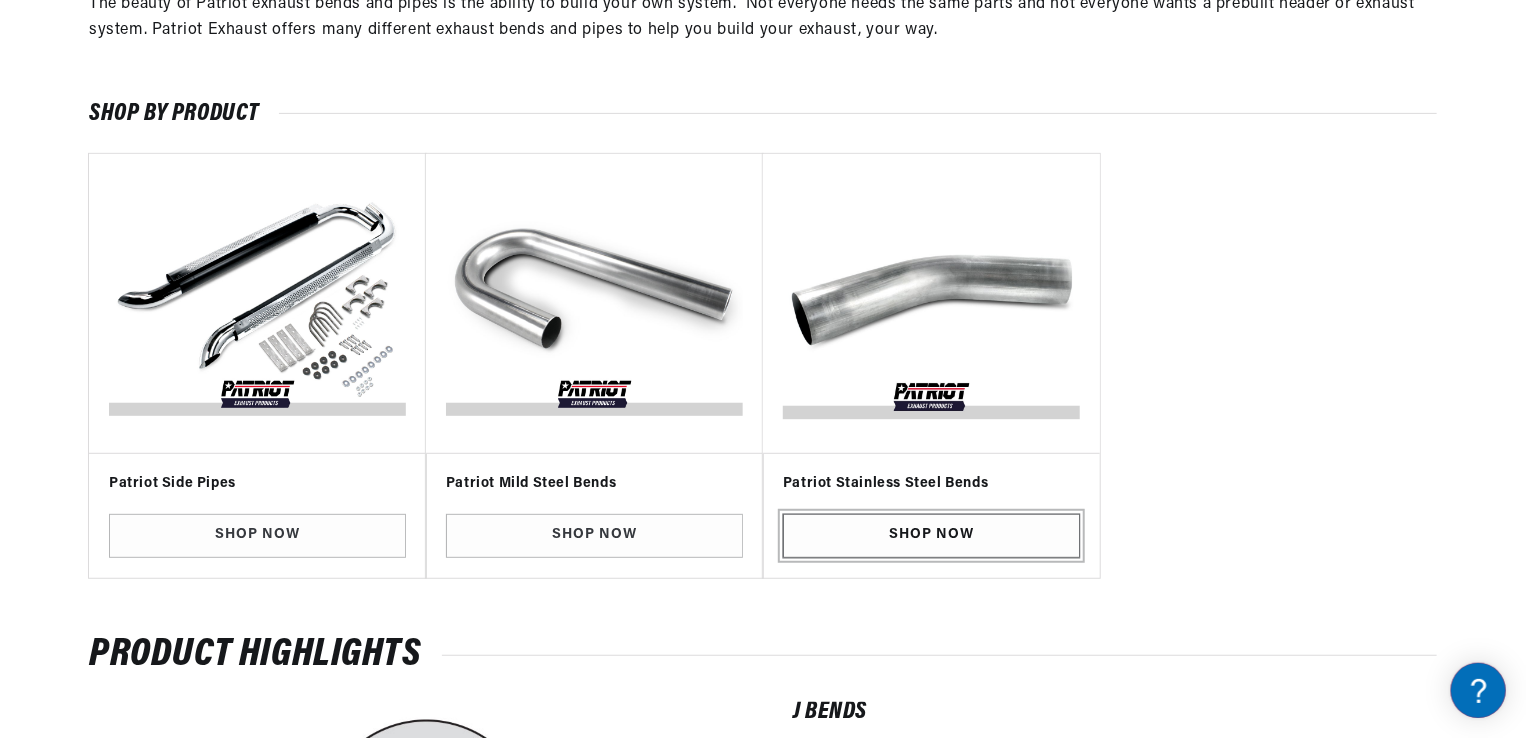 click on "Shop Now" at bounding box center (931, 536) 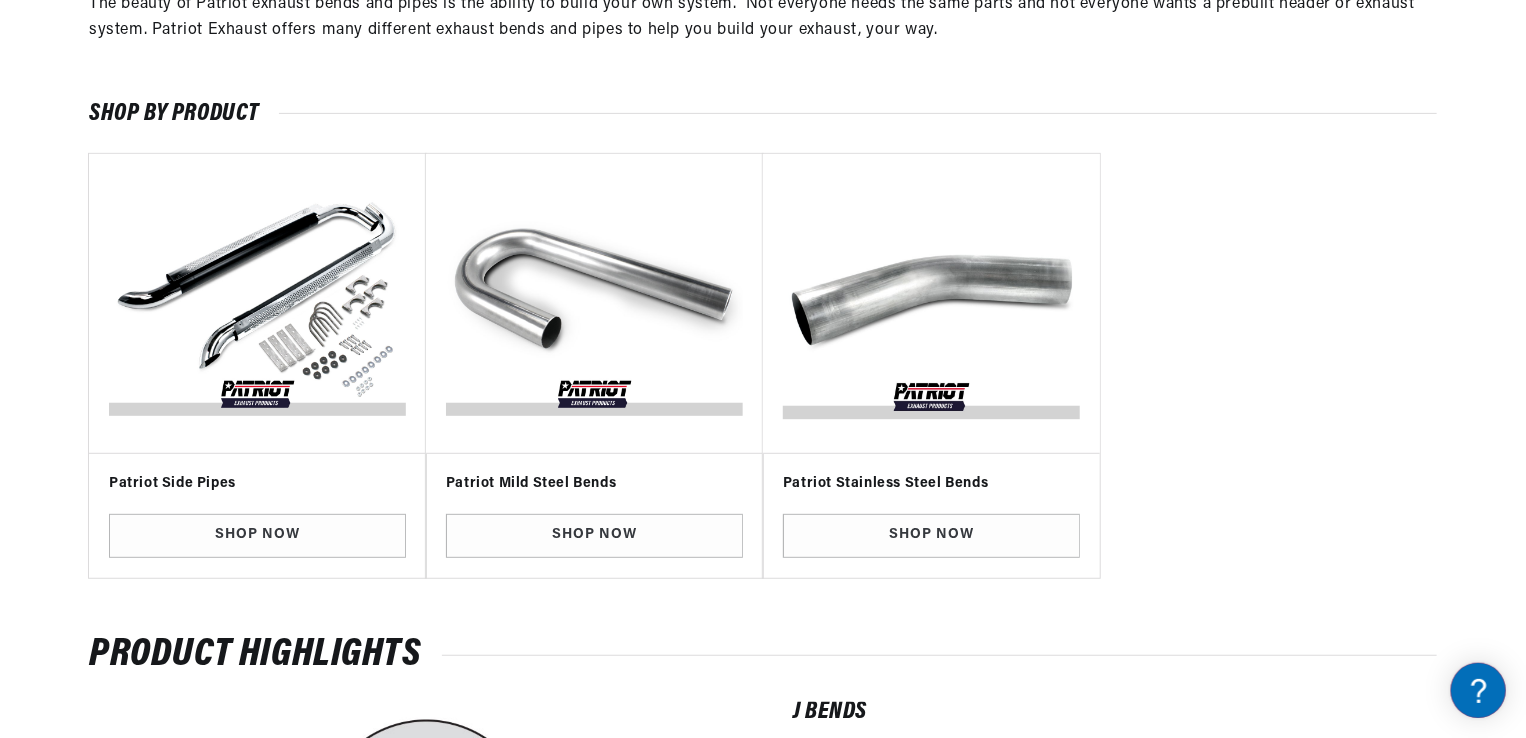 click at bounding box center [932, 303] 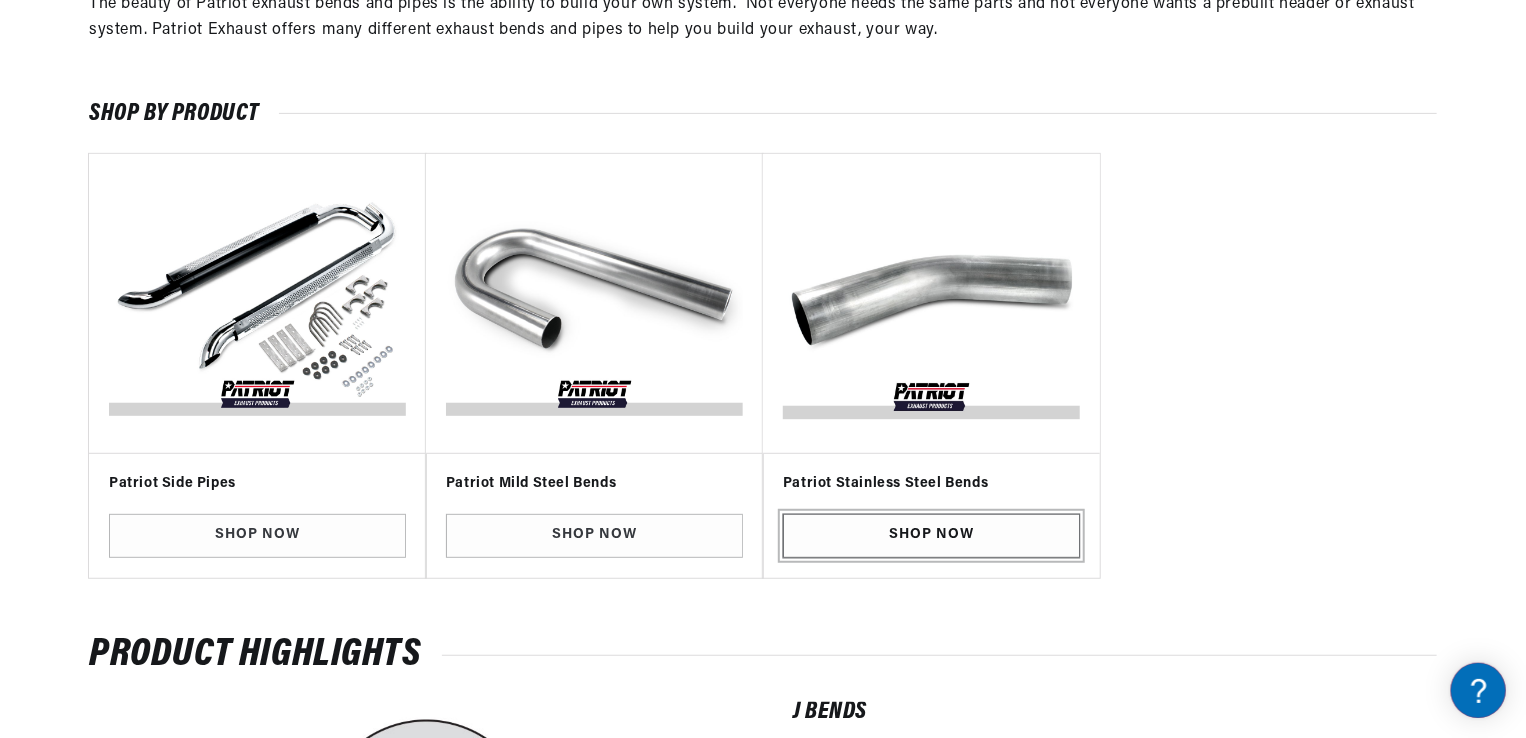 click on "Shop Now" at bounding box center [931, 536] 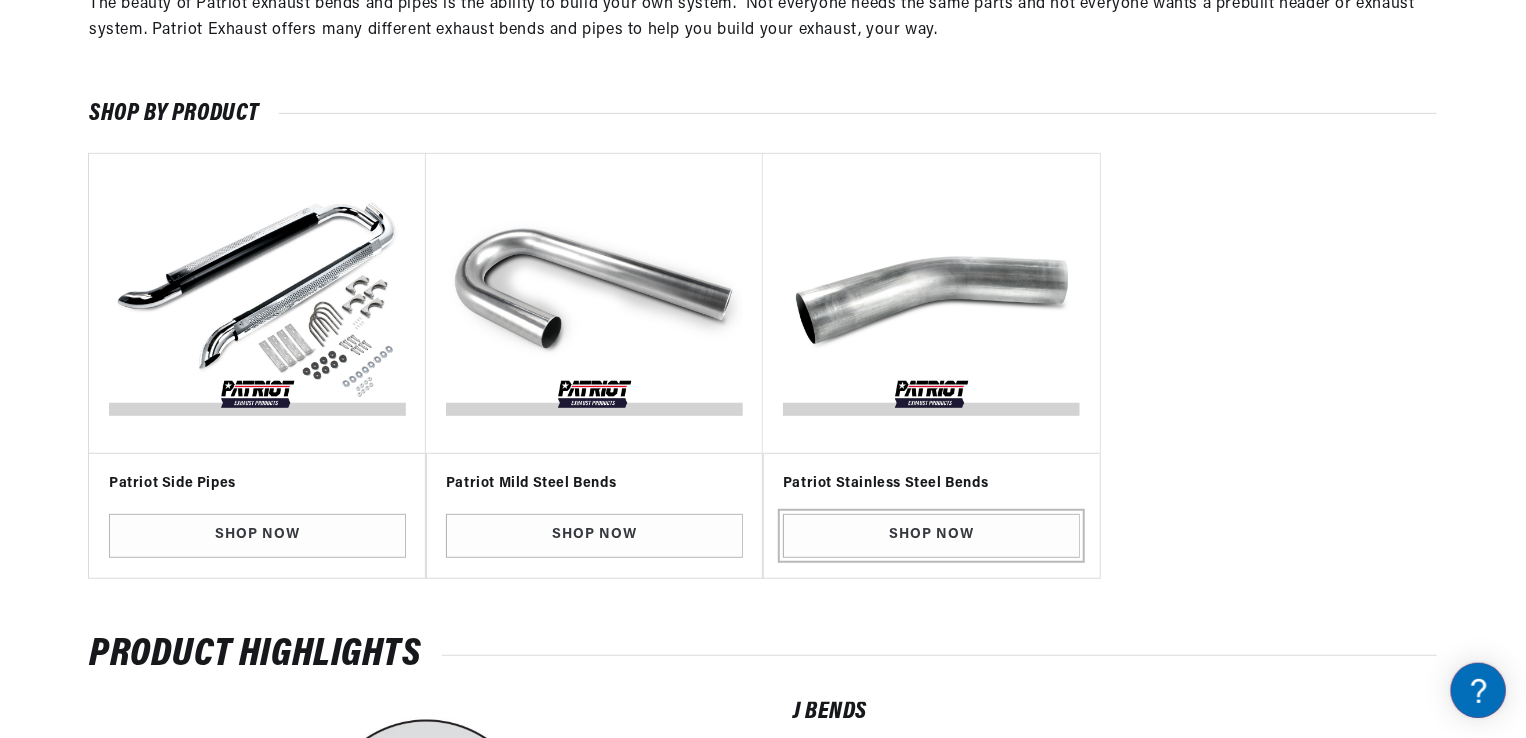 scroll, scrollTop: 0, scrollLeft: 1180, axis: horizontal 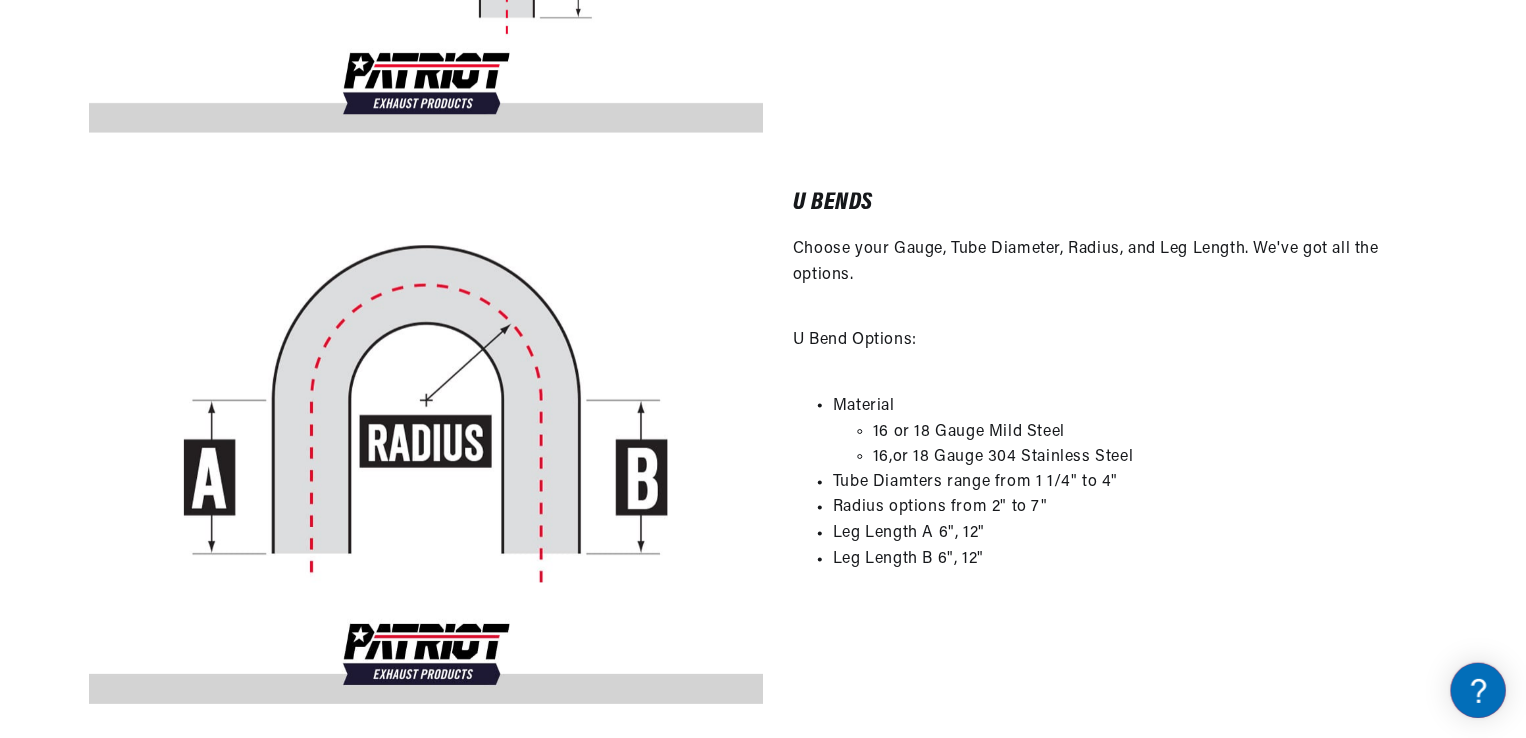 click at bounding box center (426, 448) 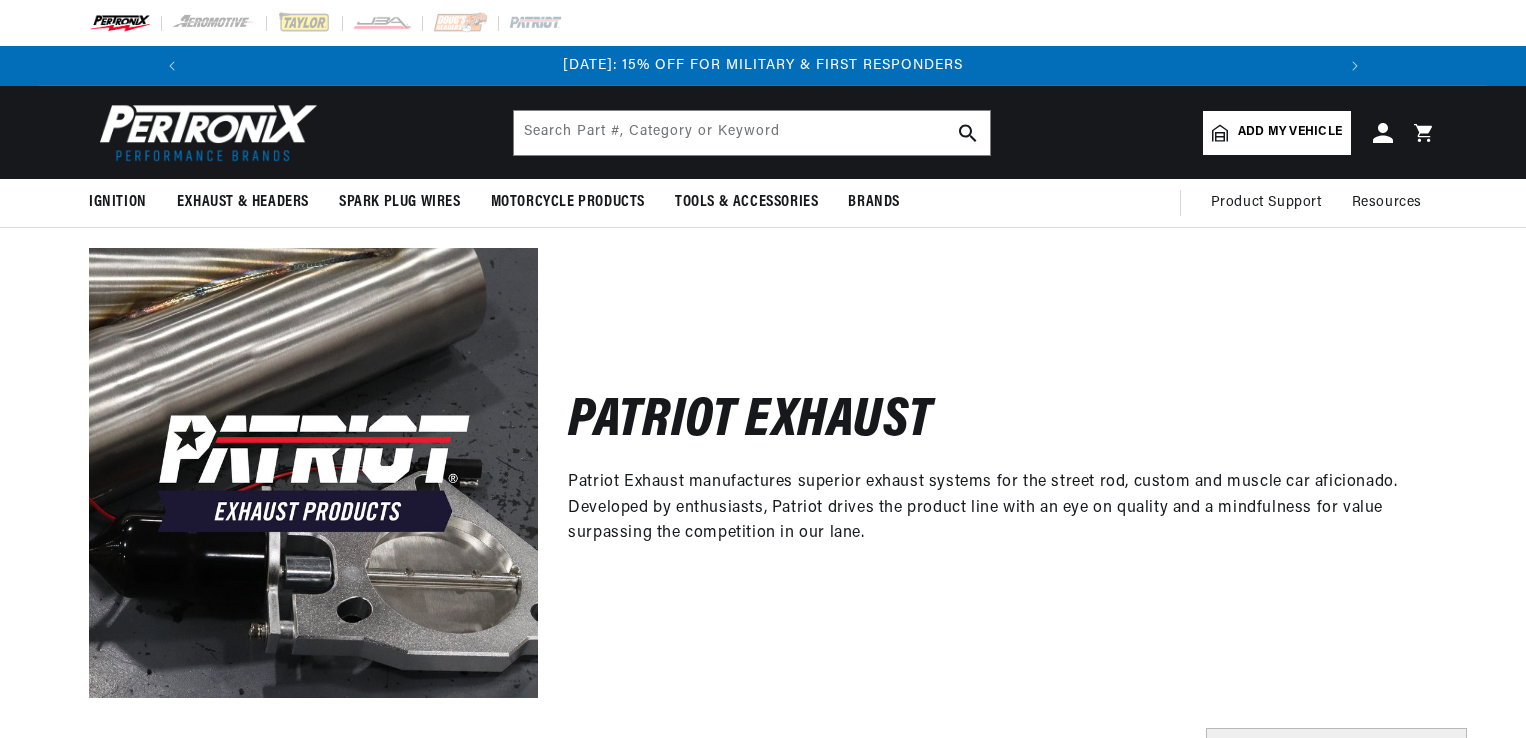 scroll, scrollTop: 0, scrollLeft: 0, axis: both 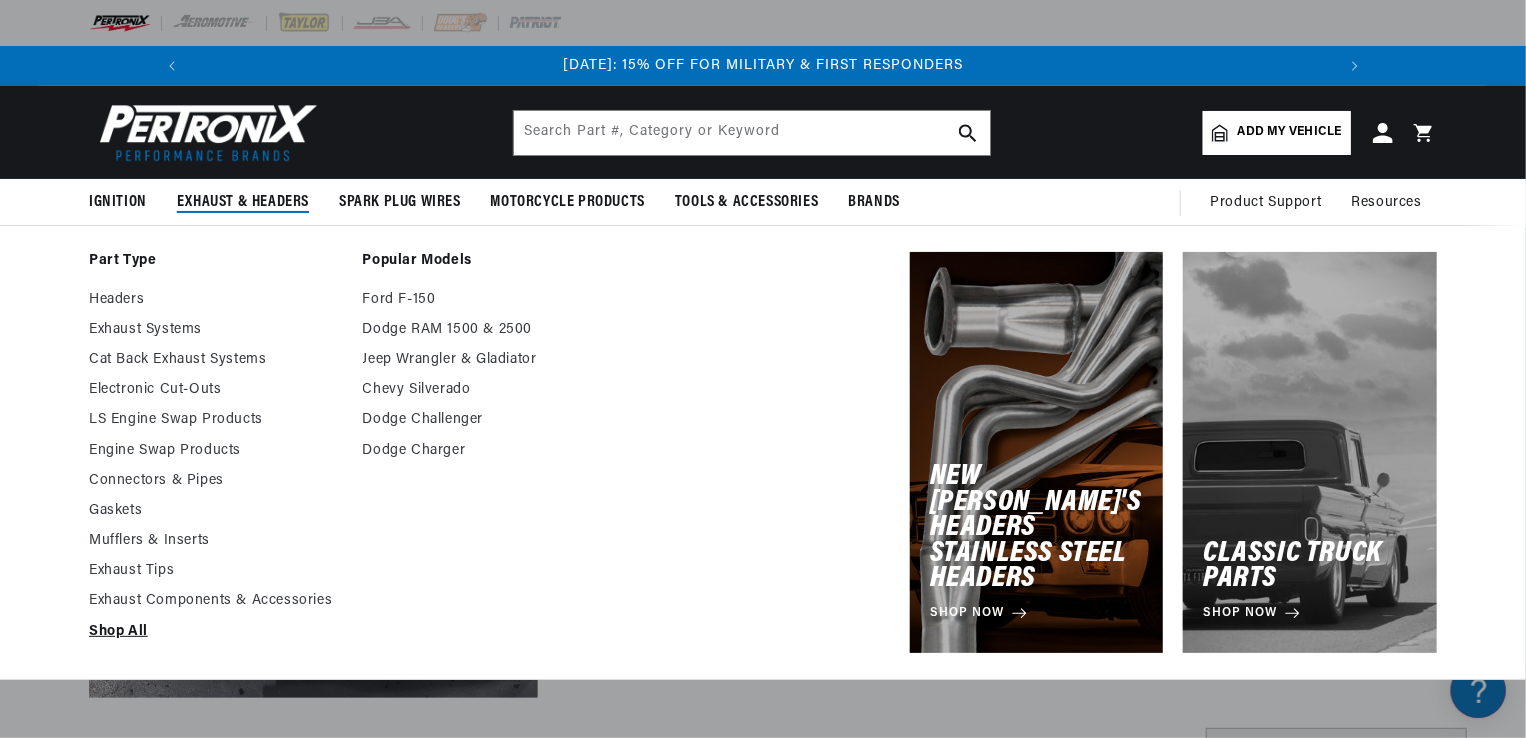 click on "Shop All" at bounding box center [216, 632] 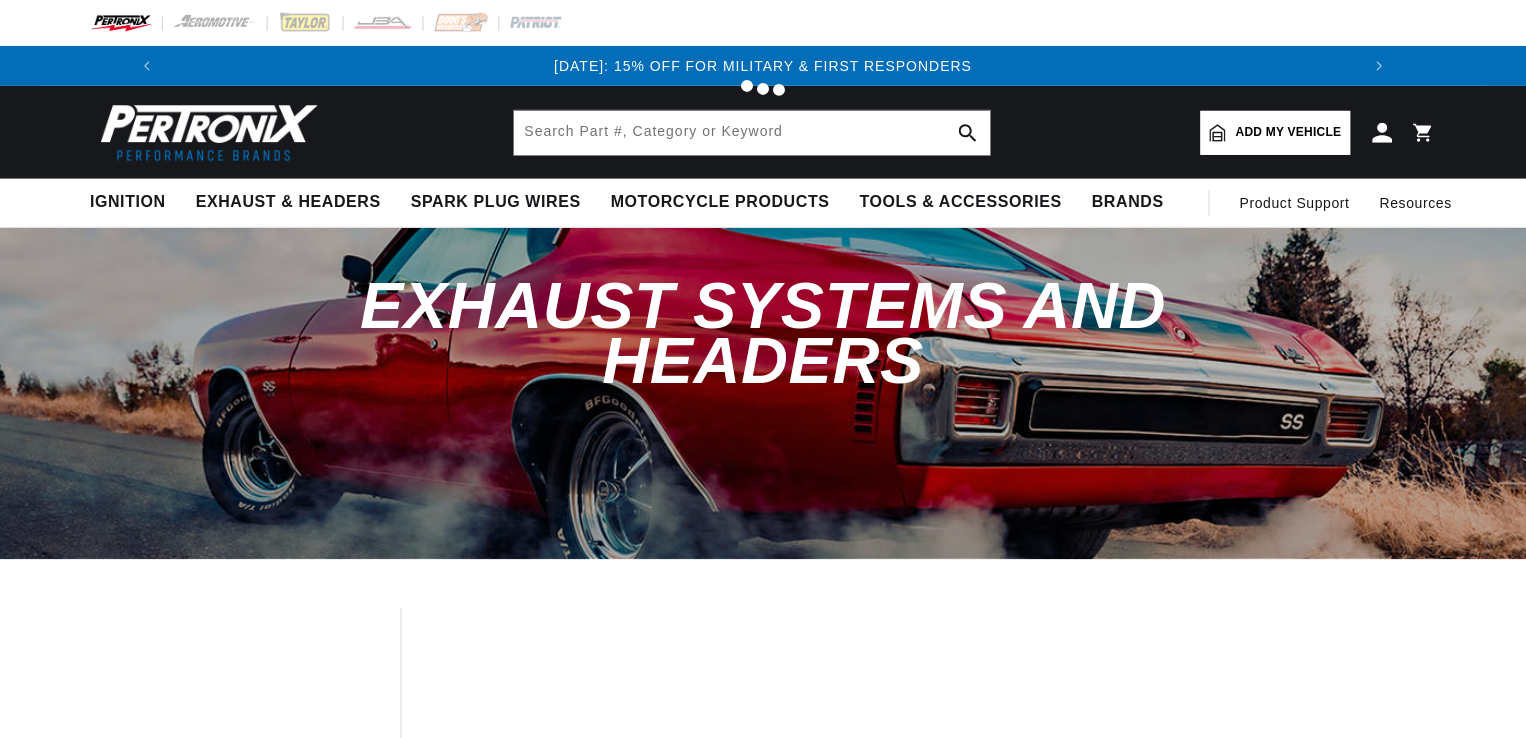 scroll, scrollTop: 0, scrollLeft: 0, axis: both 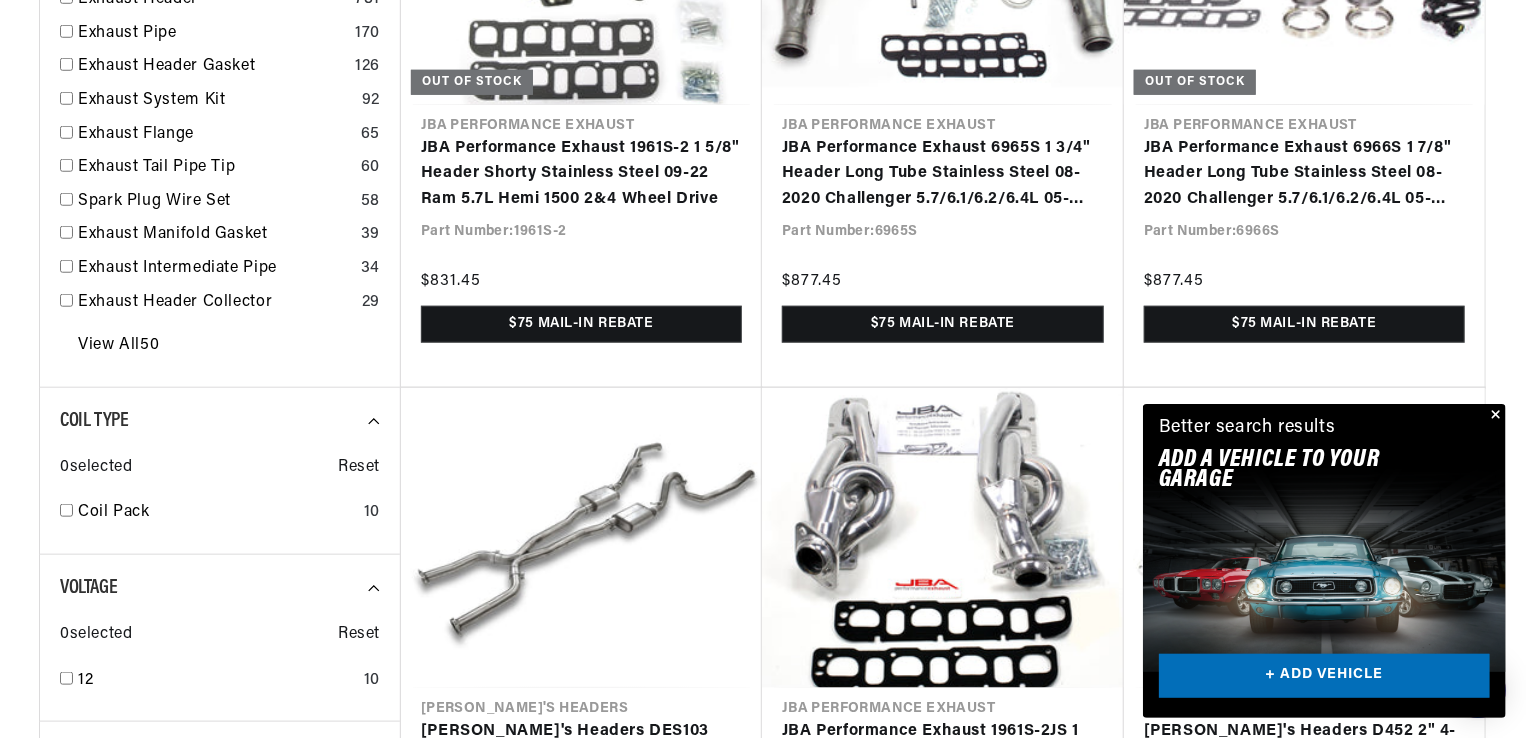 click at bounding box center (1494, 416) 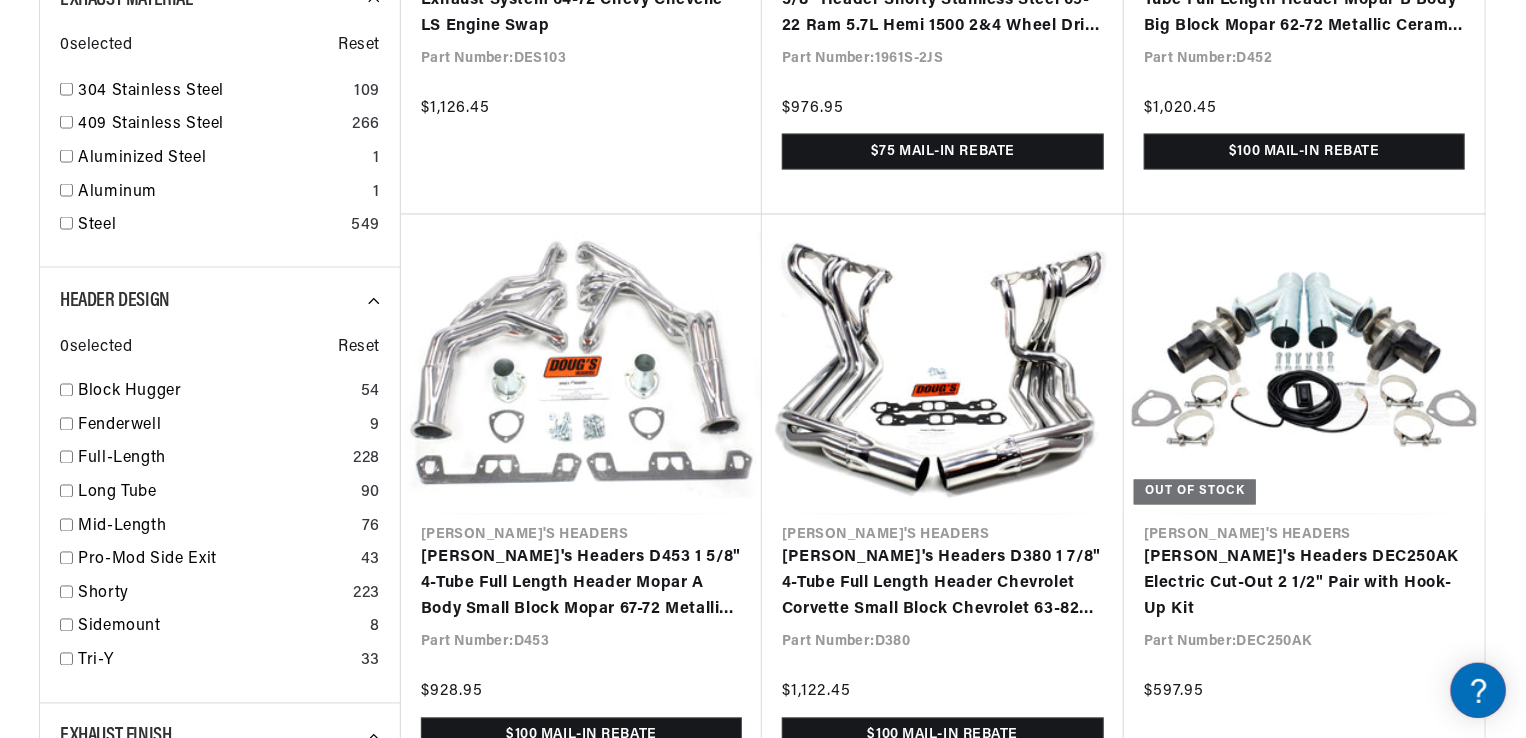 scroll, scrollTop: 1640, scrollLeft: 0, axis: vertical 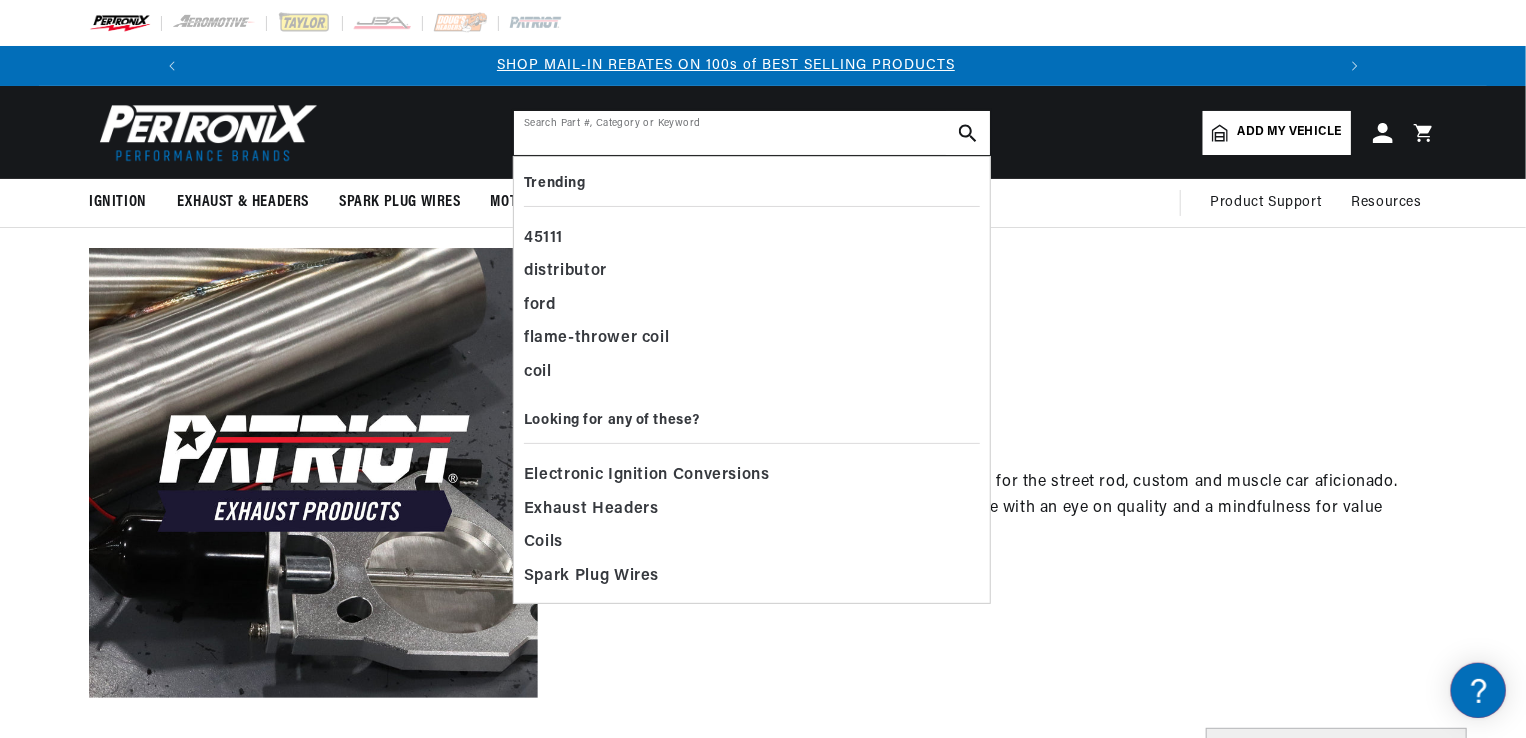 click at bounding box center (752, 133) 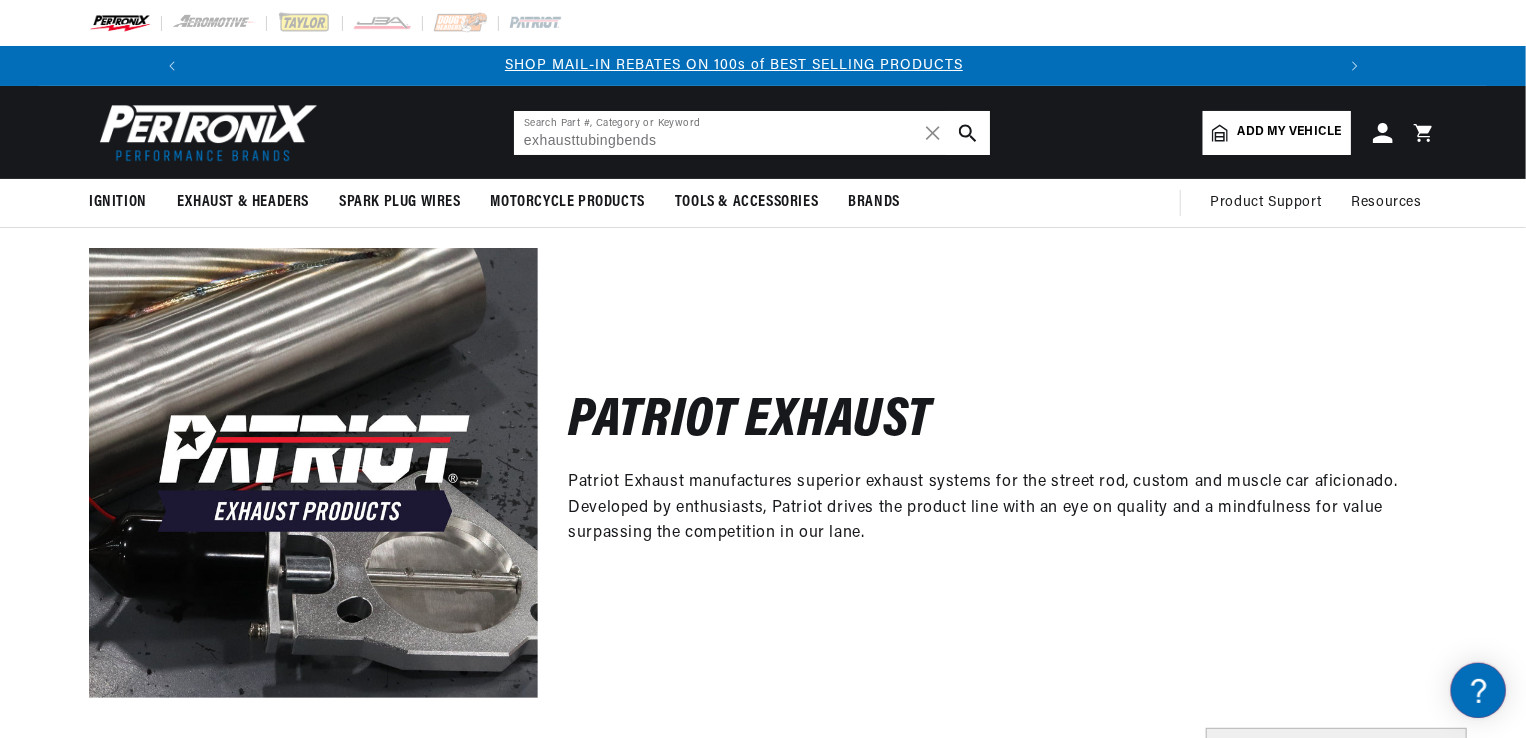 scroll, scrollTop: 0, scrollLeft: 1180, axis: horizontal 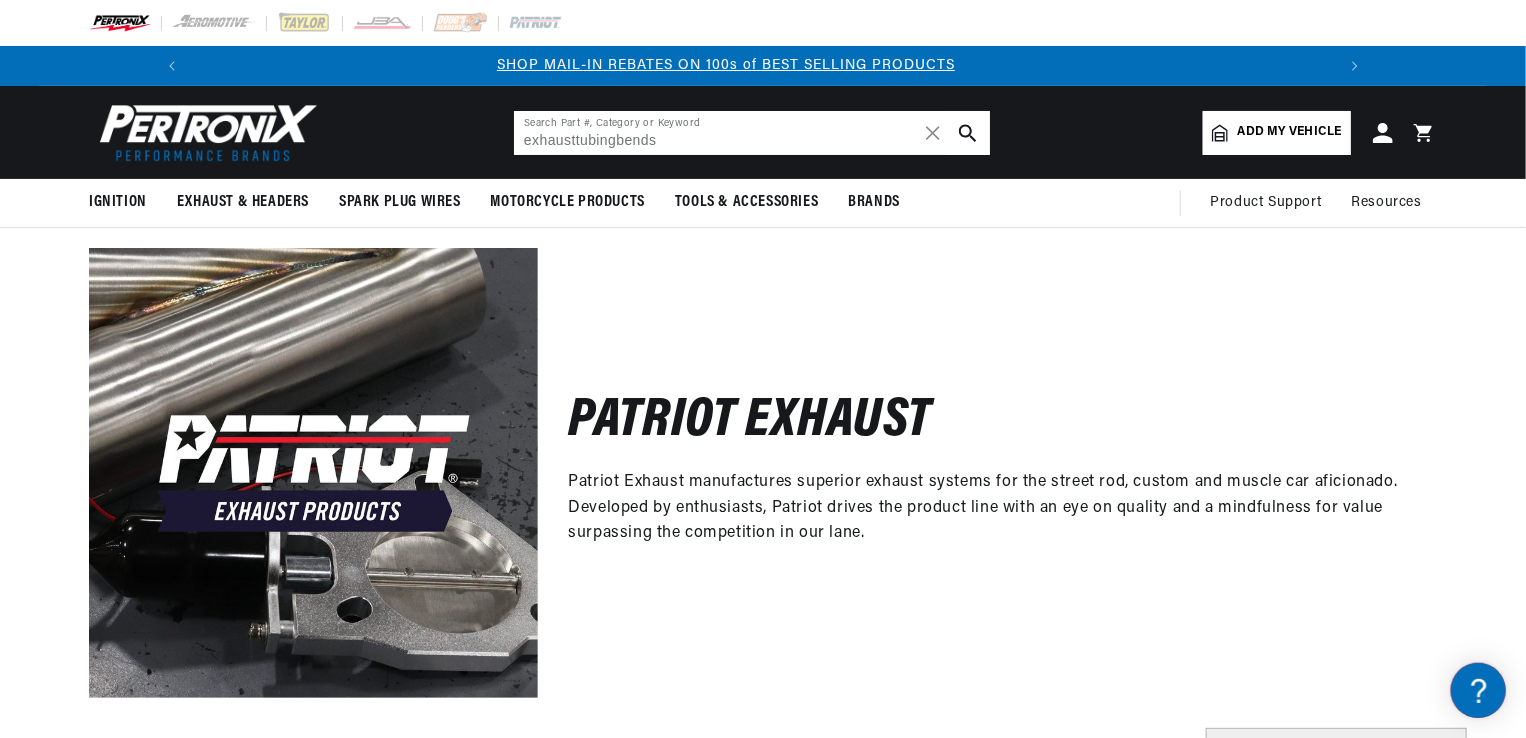 type on "exhausttubingbends" 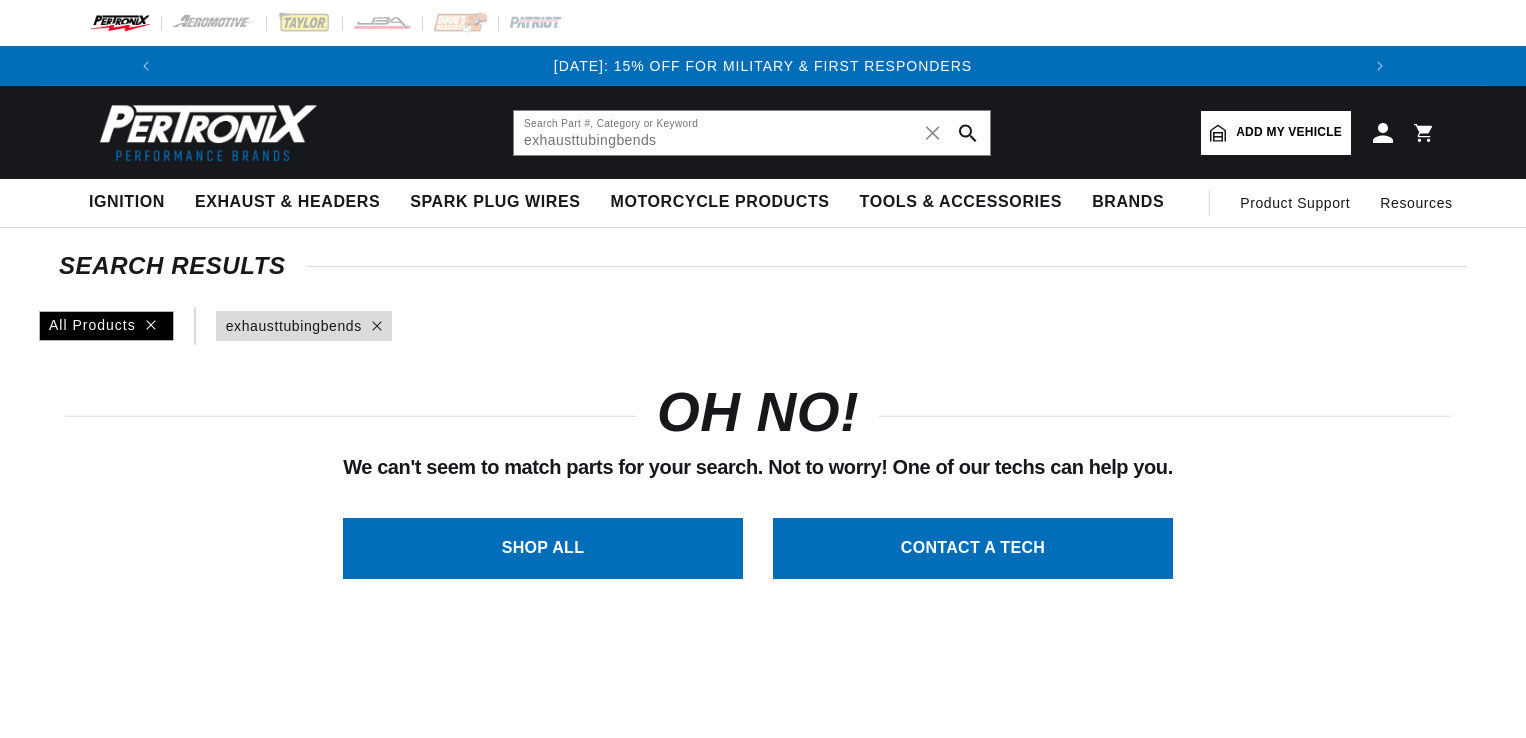 scroll, scrollTop: 0, scrollLeft: 0, axis: both 